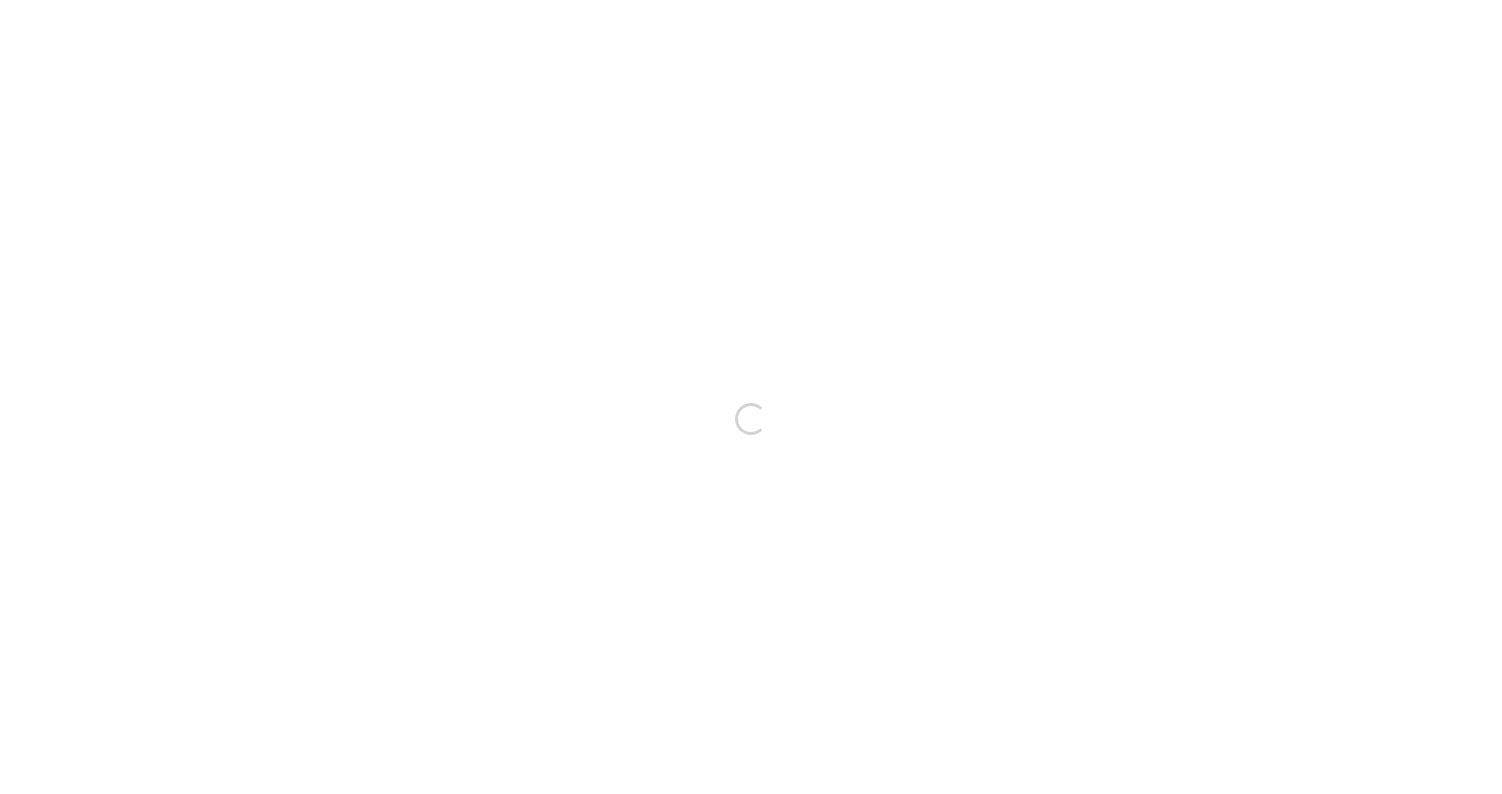 scroll, scrollTop: 0, scrollLeft: 0, axis: both 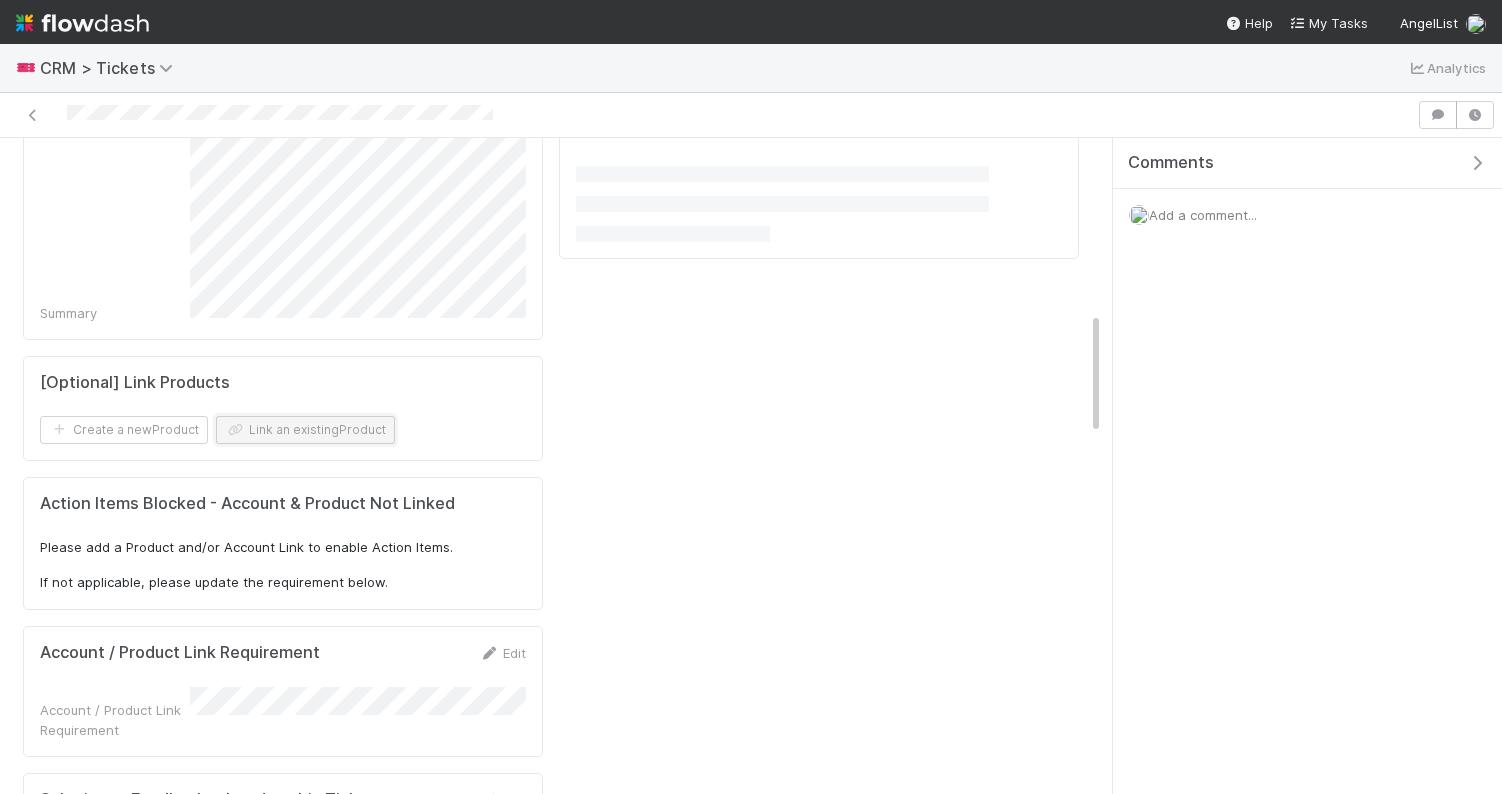 click on "Link an existing  Product" at bounding box center [305, 430] 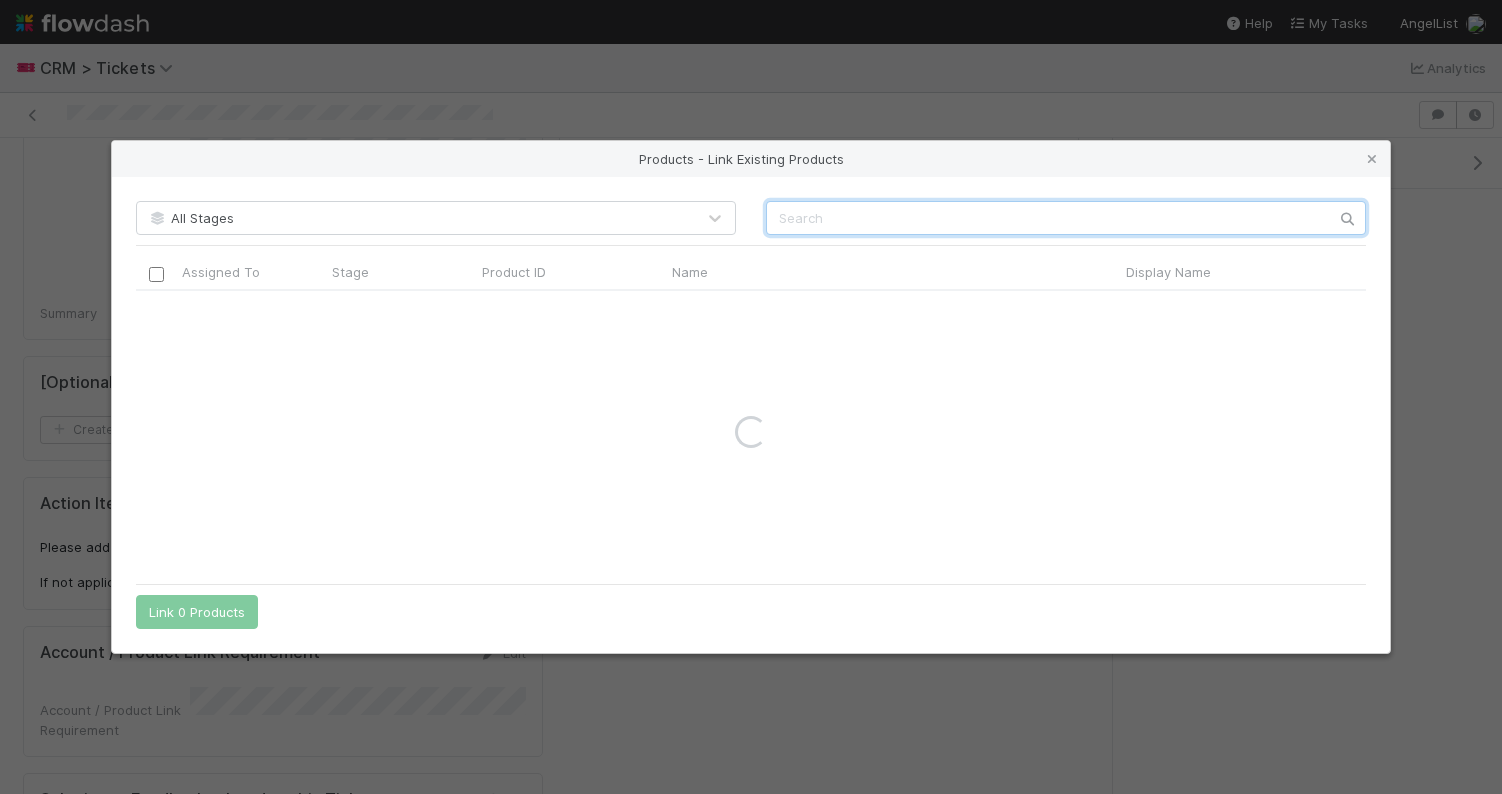 click at bounding box center (1066, 218) 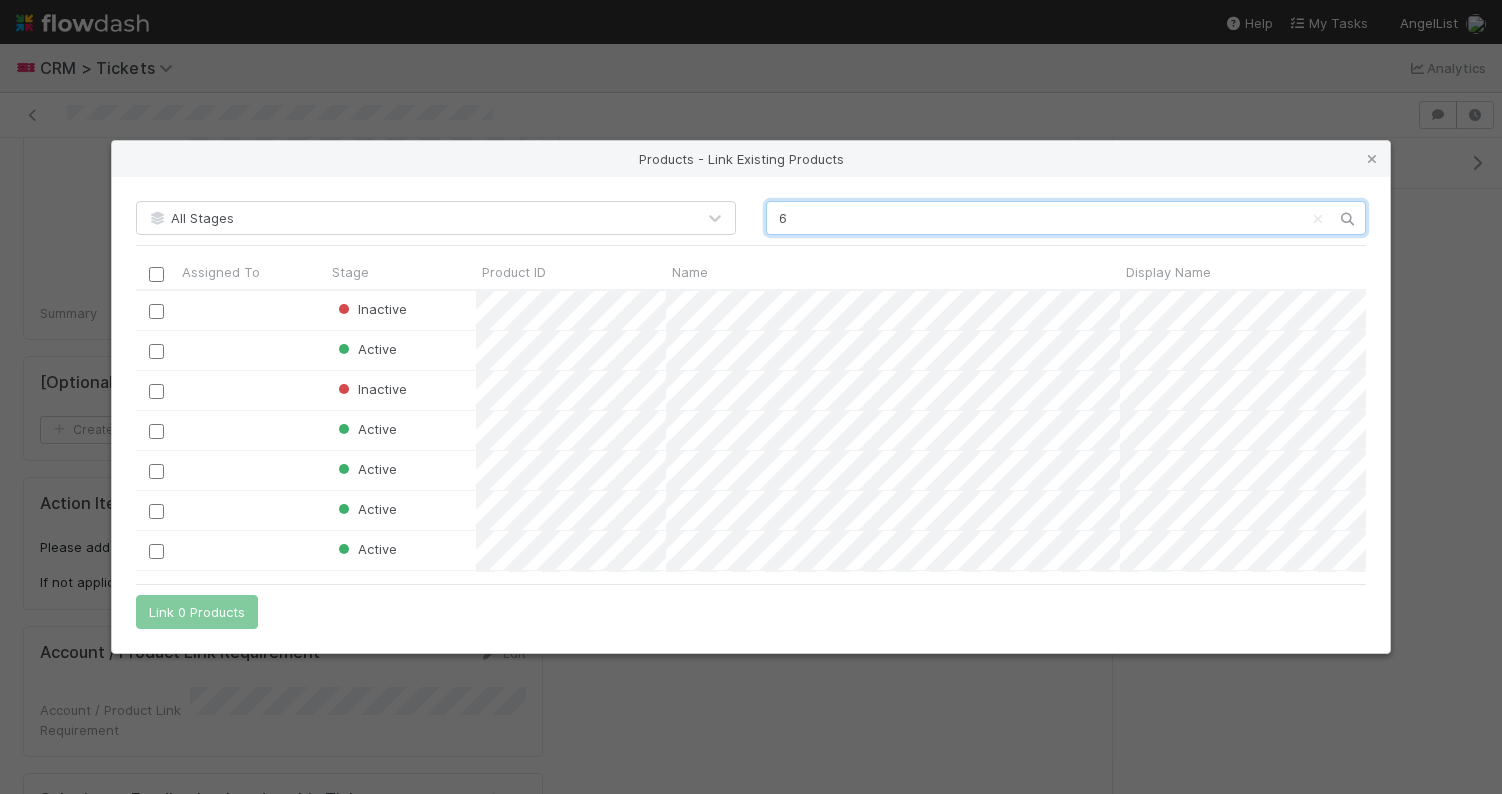 scroll, scrollTop: 1, scrollLeft: 1, axis: both 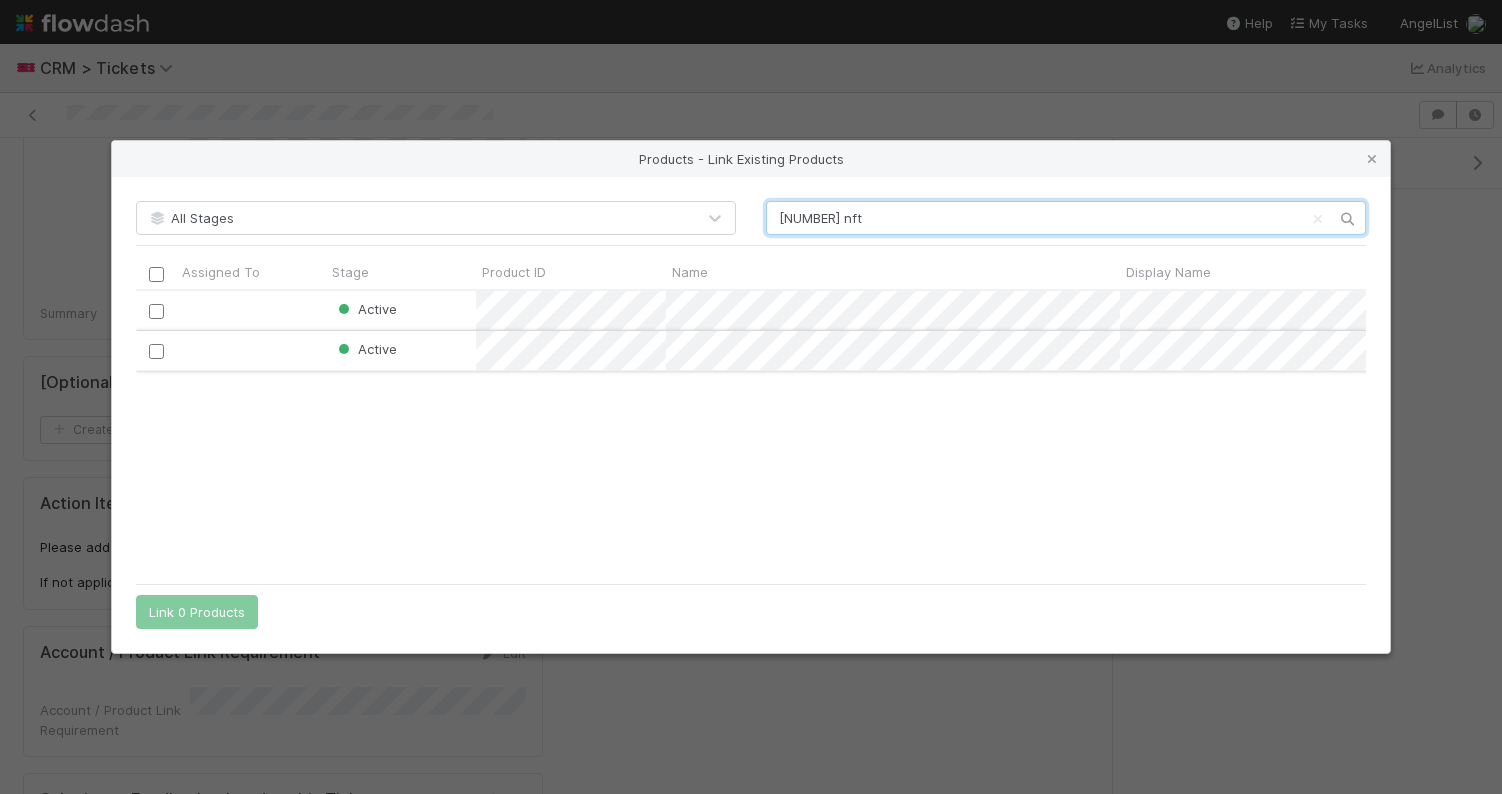 type on "6529 nft" 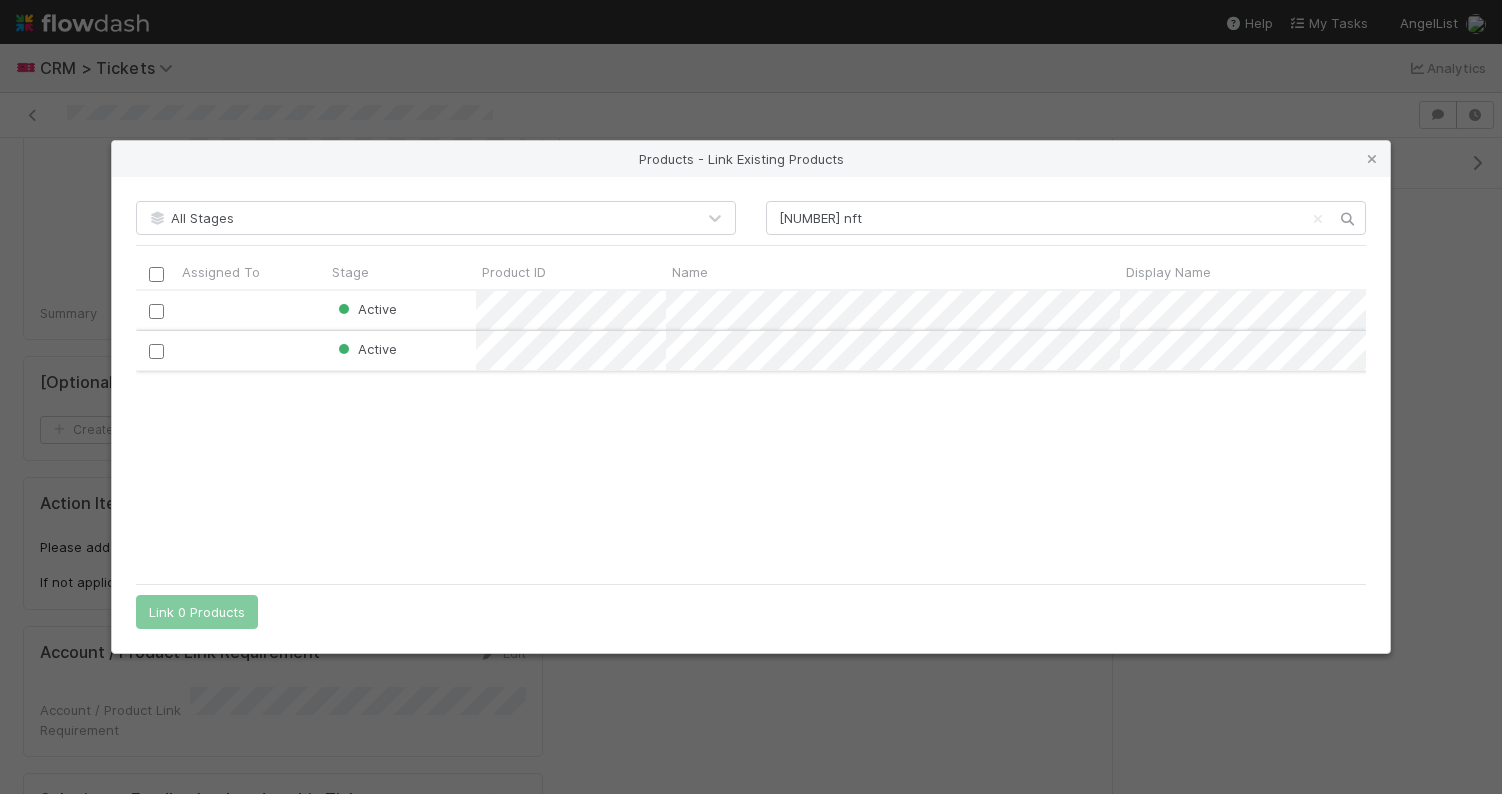 click at bounding box center (156, 351) 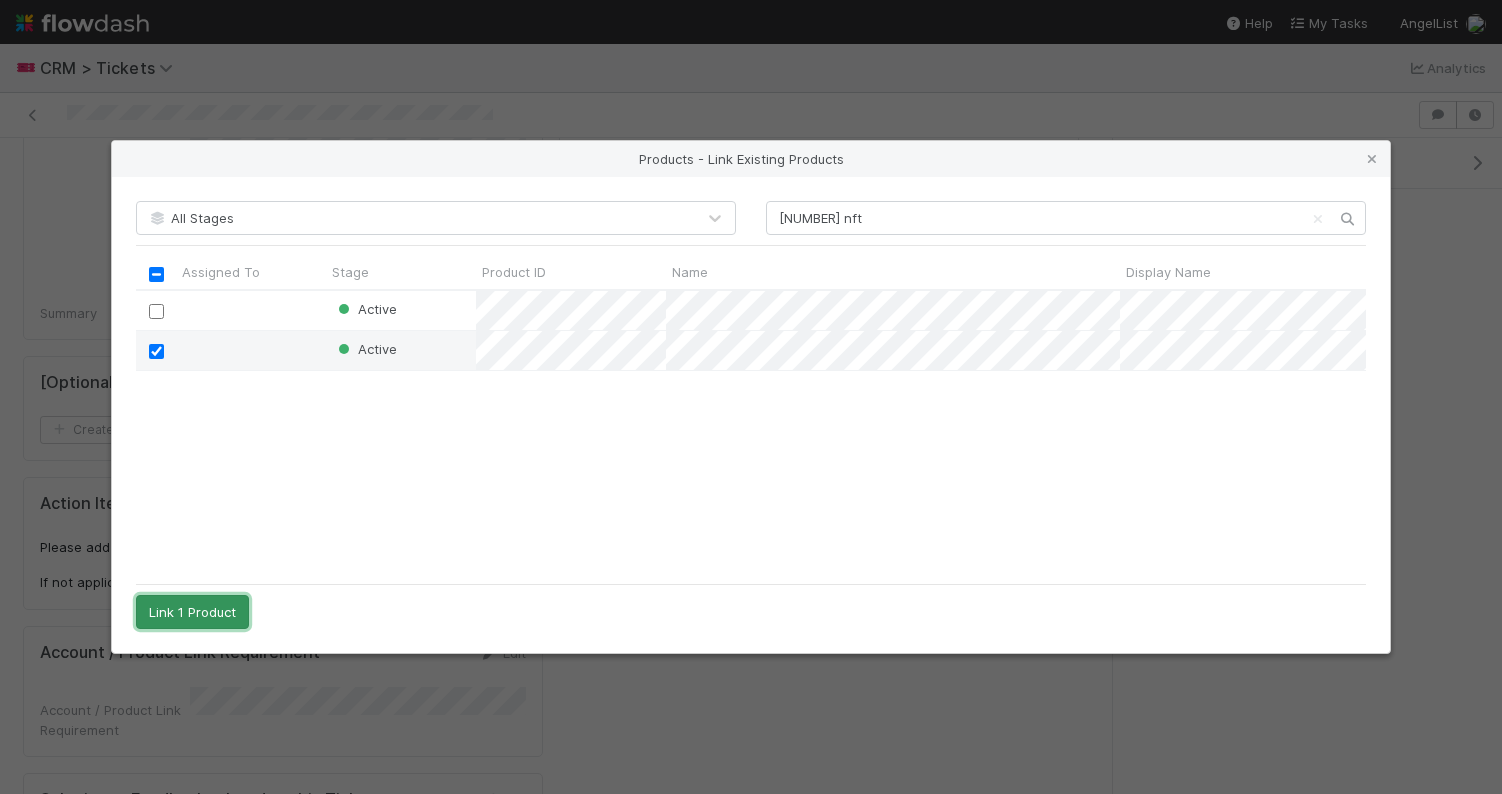 click on "Link   1 Product" at bounding box center [192, 612] 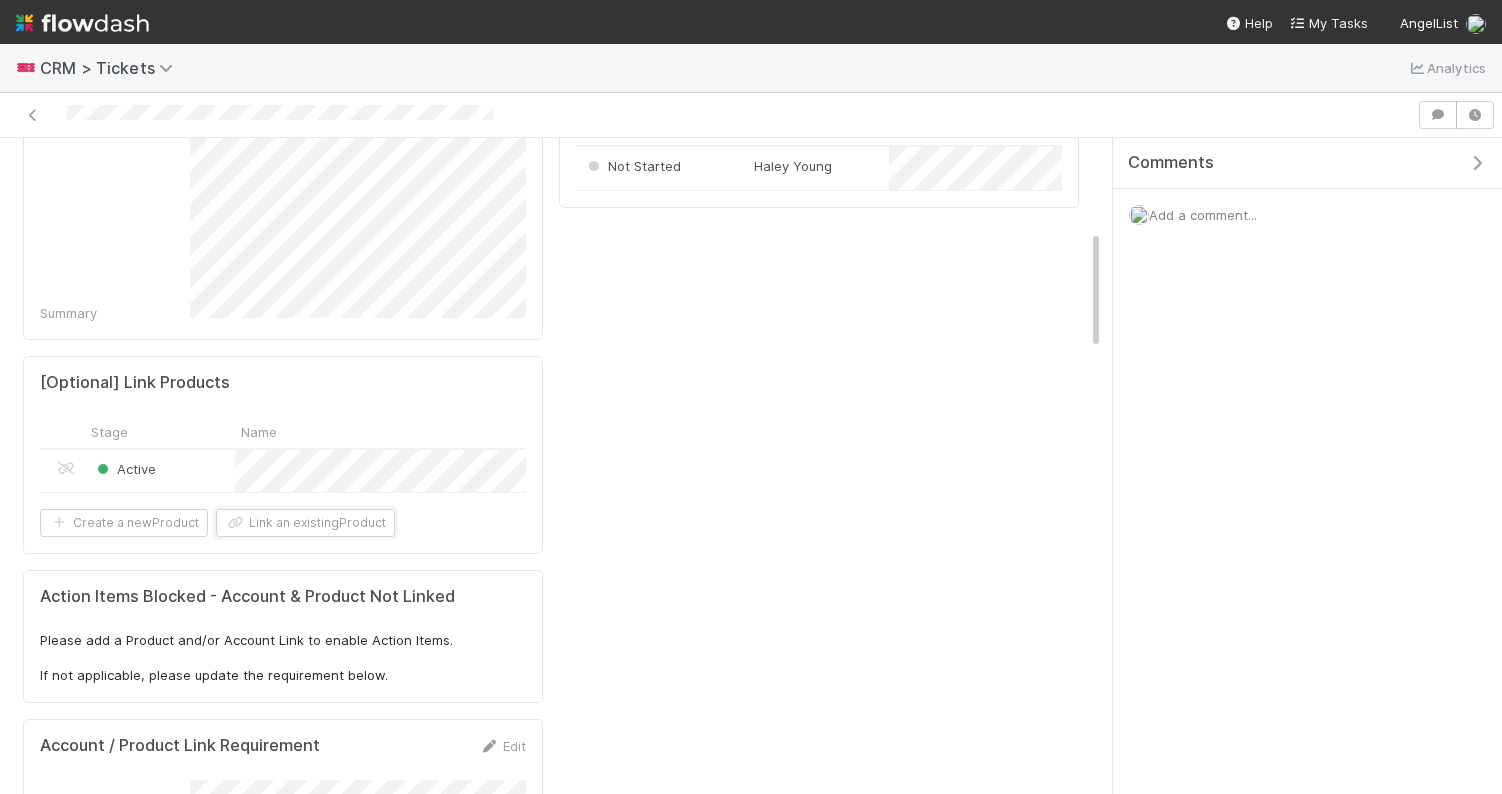 scroll, scrollTop: 0, scrollLeft: 0, axis: both 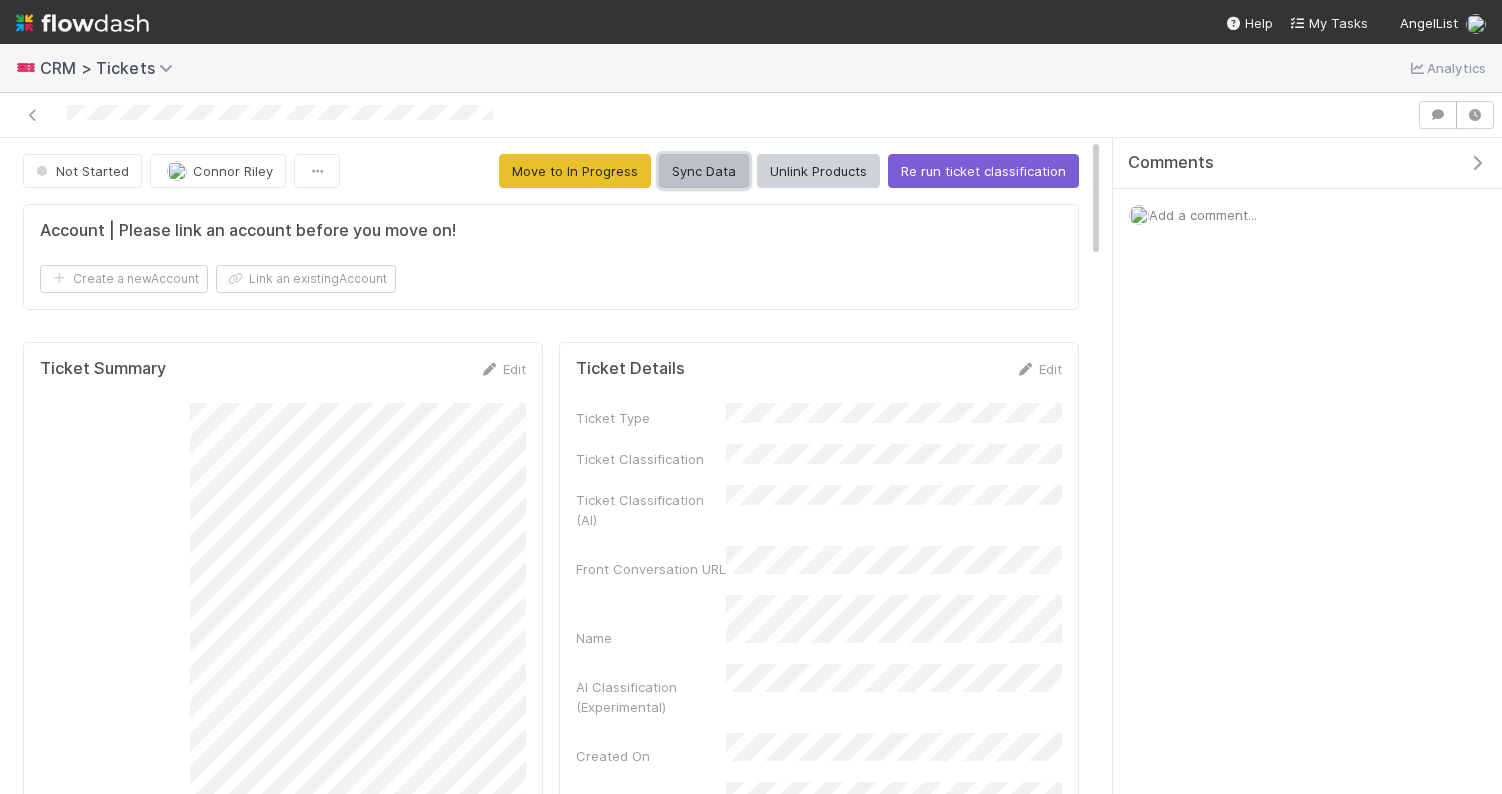 click on "Sync Data" at bounding box center (704, 171) 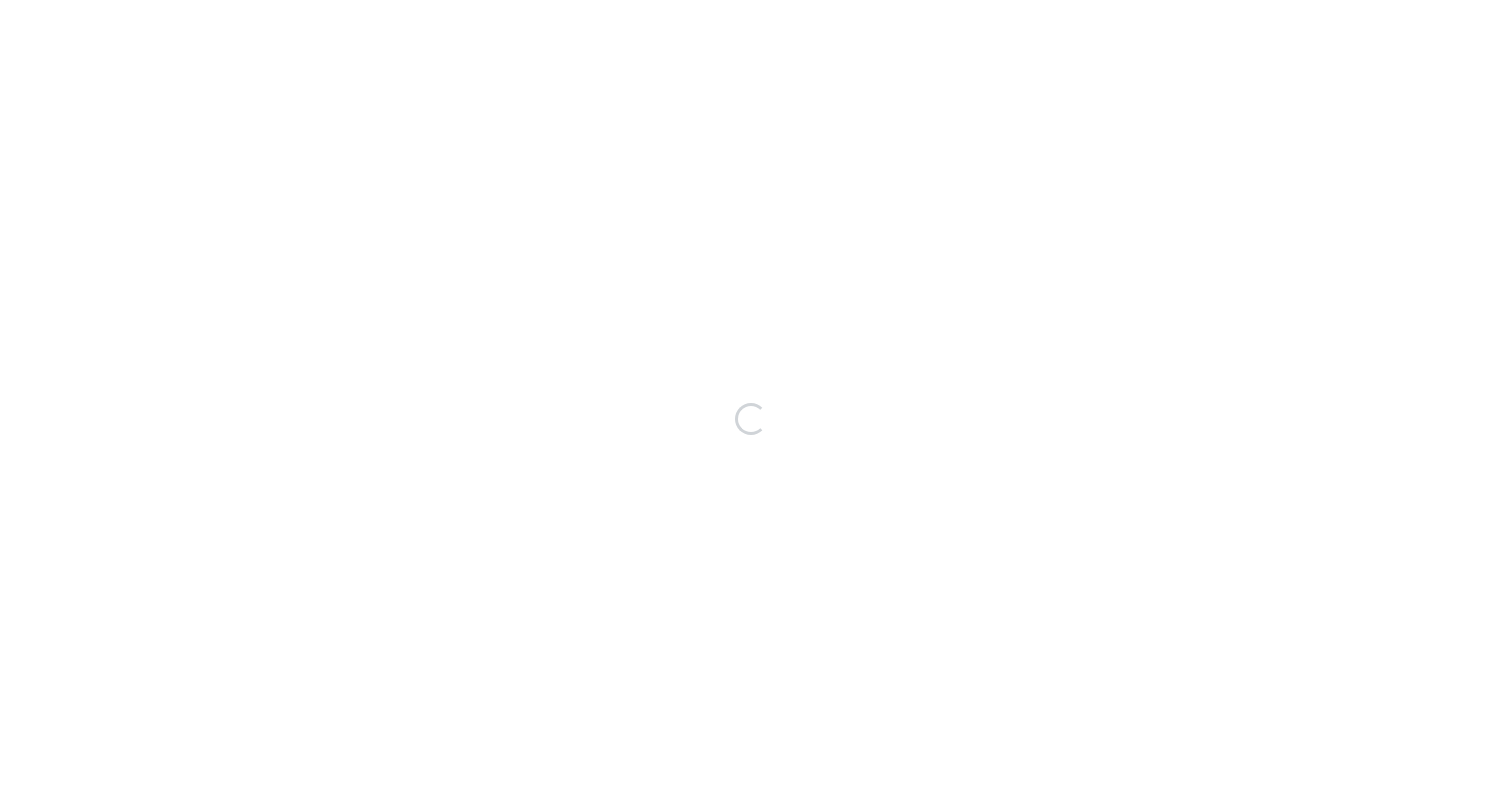 scroll, scrollTop: 0, scrollLeft: 0, axis: both 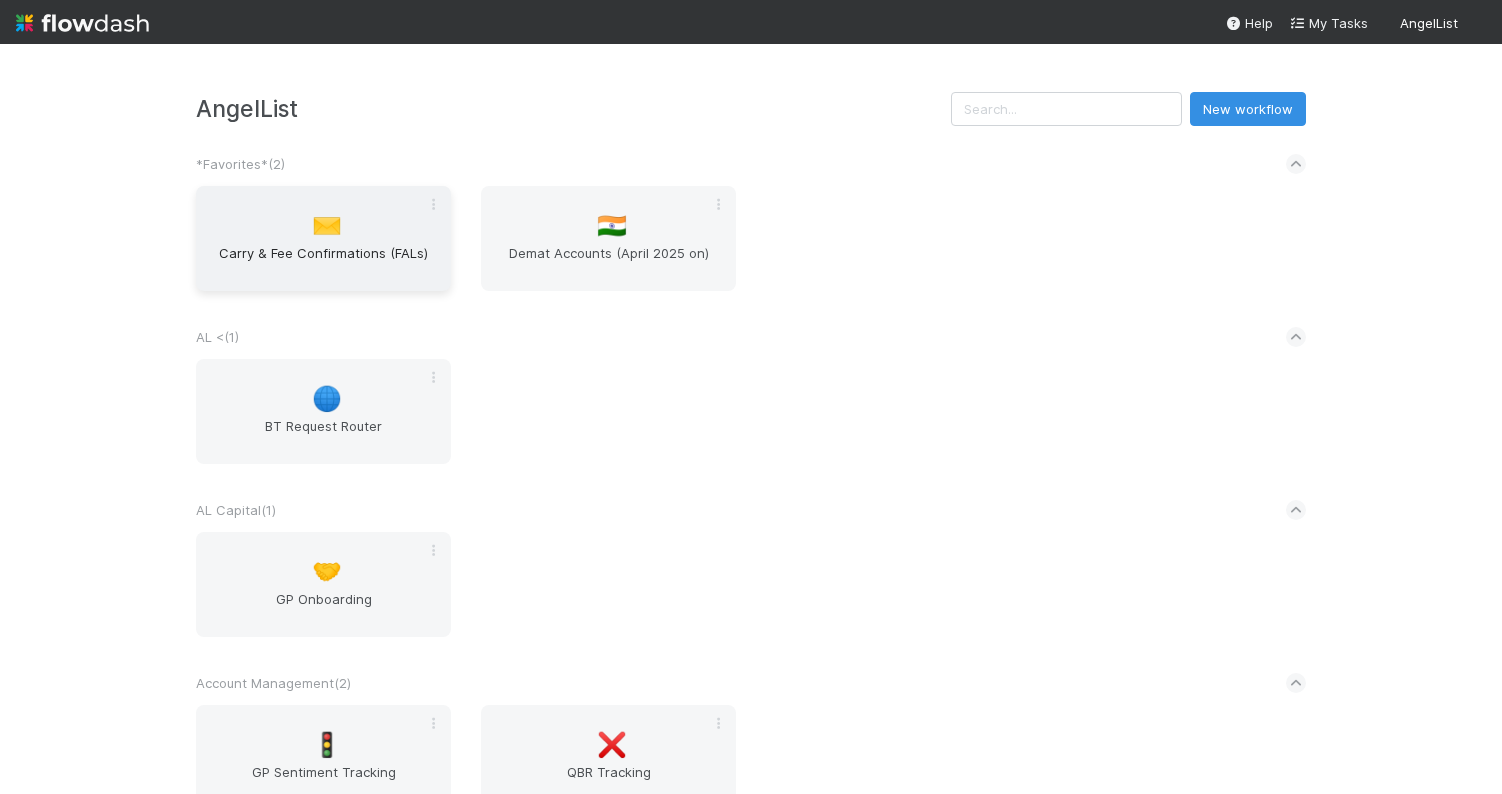 click on "Carry & Fee Confirmations (FALs)" at bounding box center [323, 263] 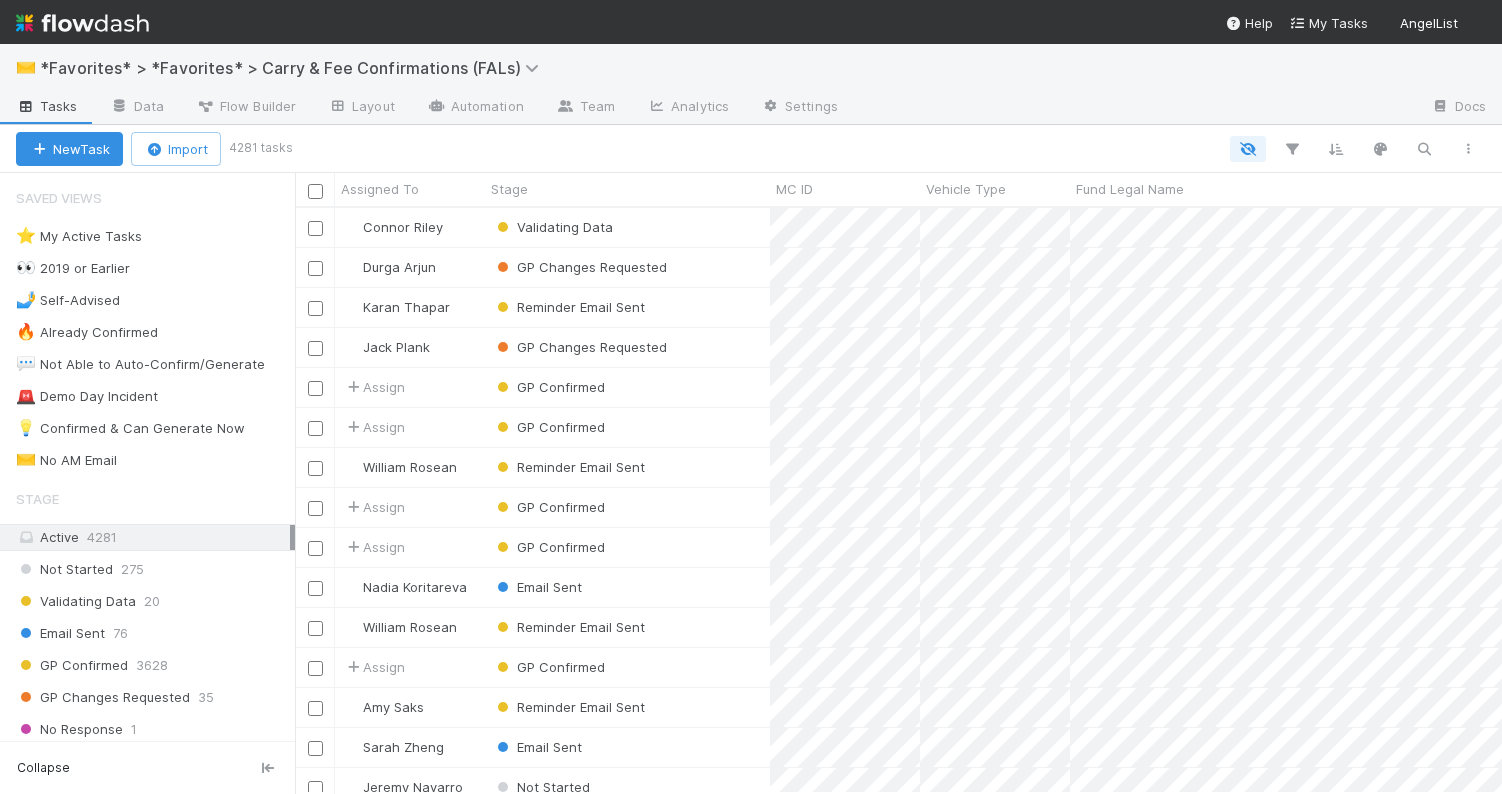 scroll, scrollTop: 0, scrollLeft: 1, axis: horizontal 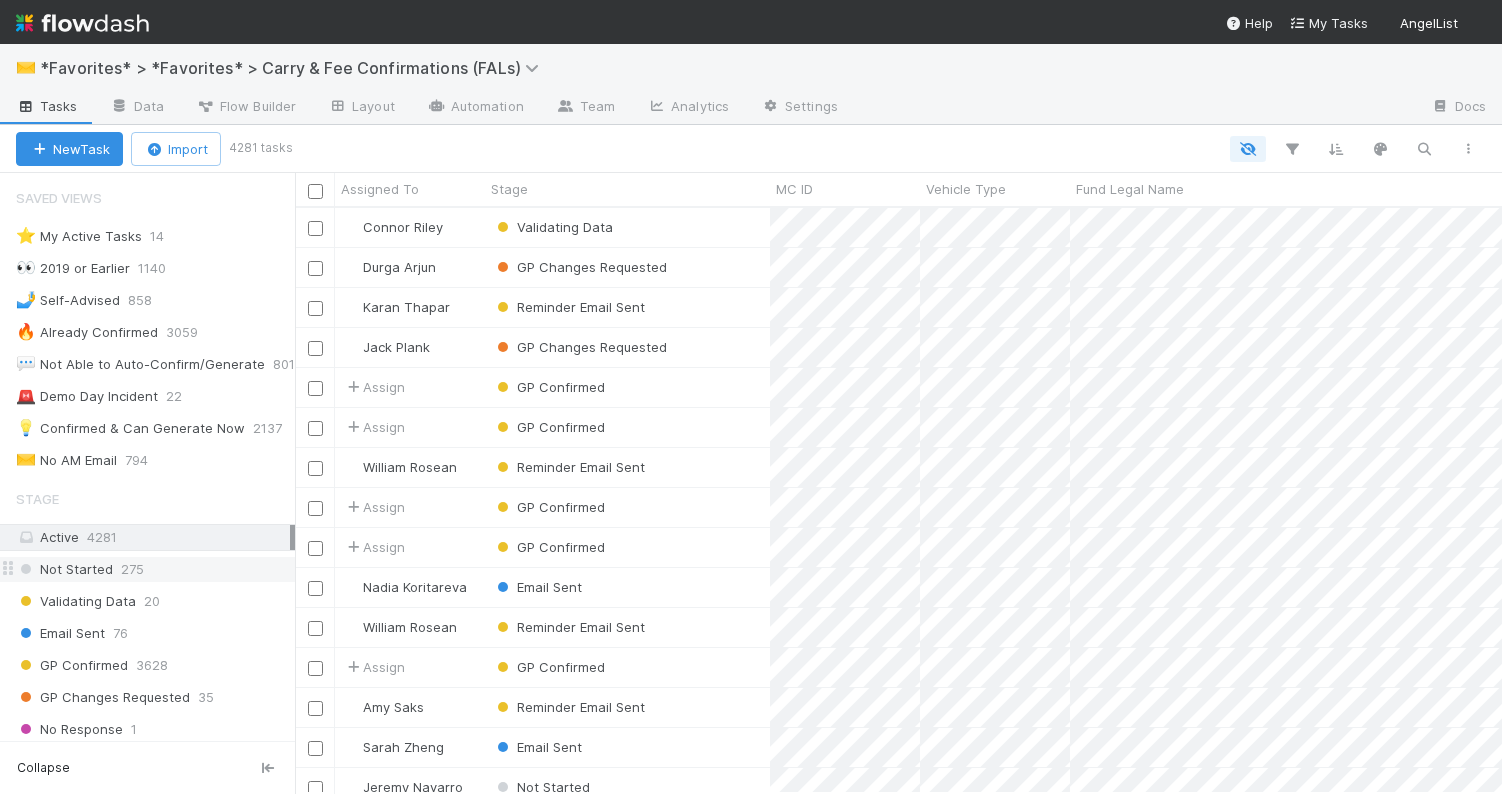 click on "275" at bounding box center [132, 569] 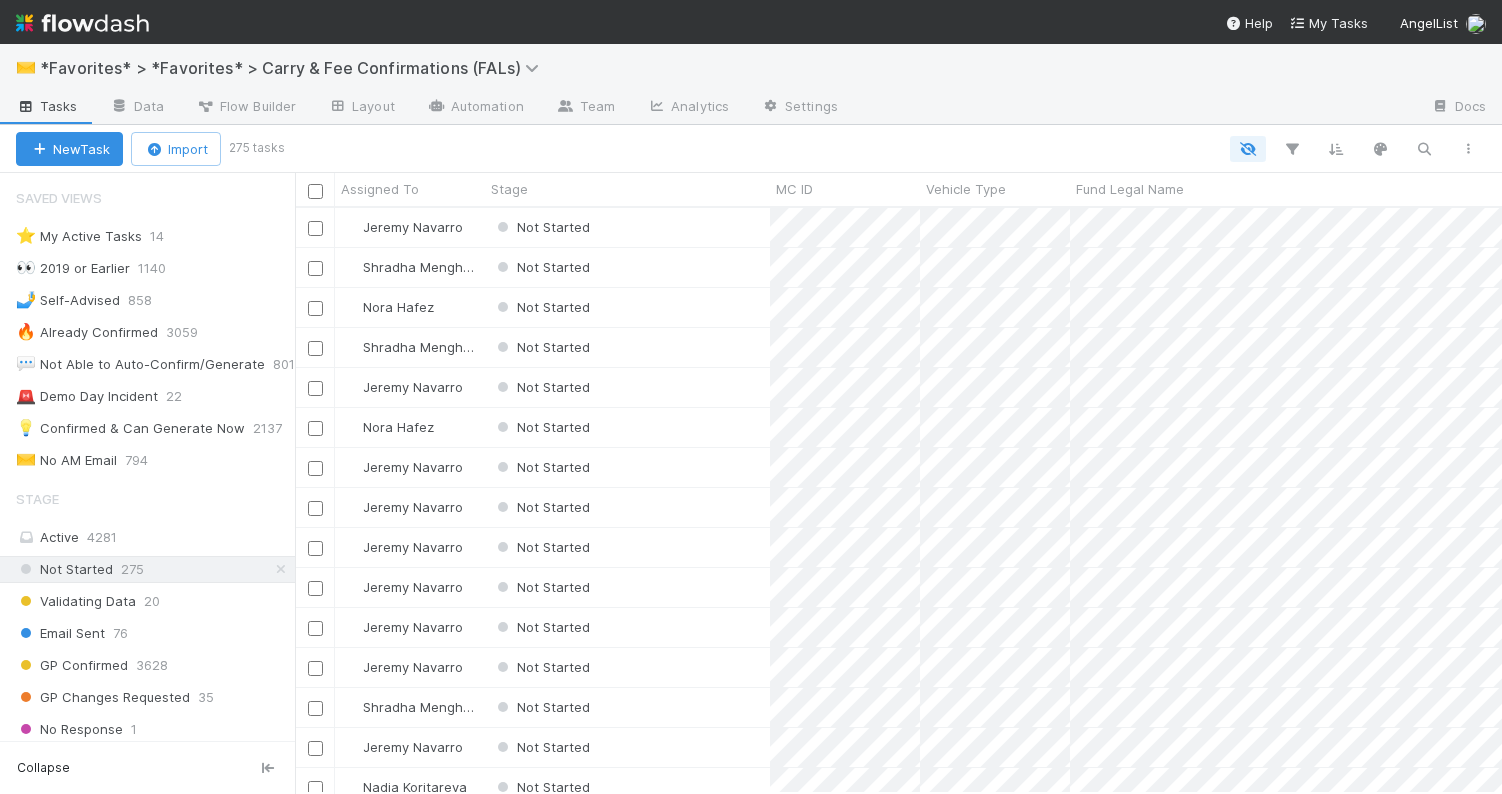 scroll, scrollTop: 0, scrollLeft: 1, axis: horizontal 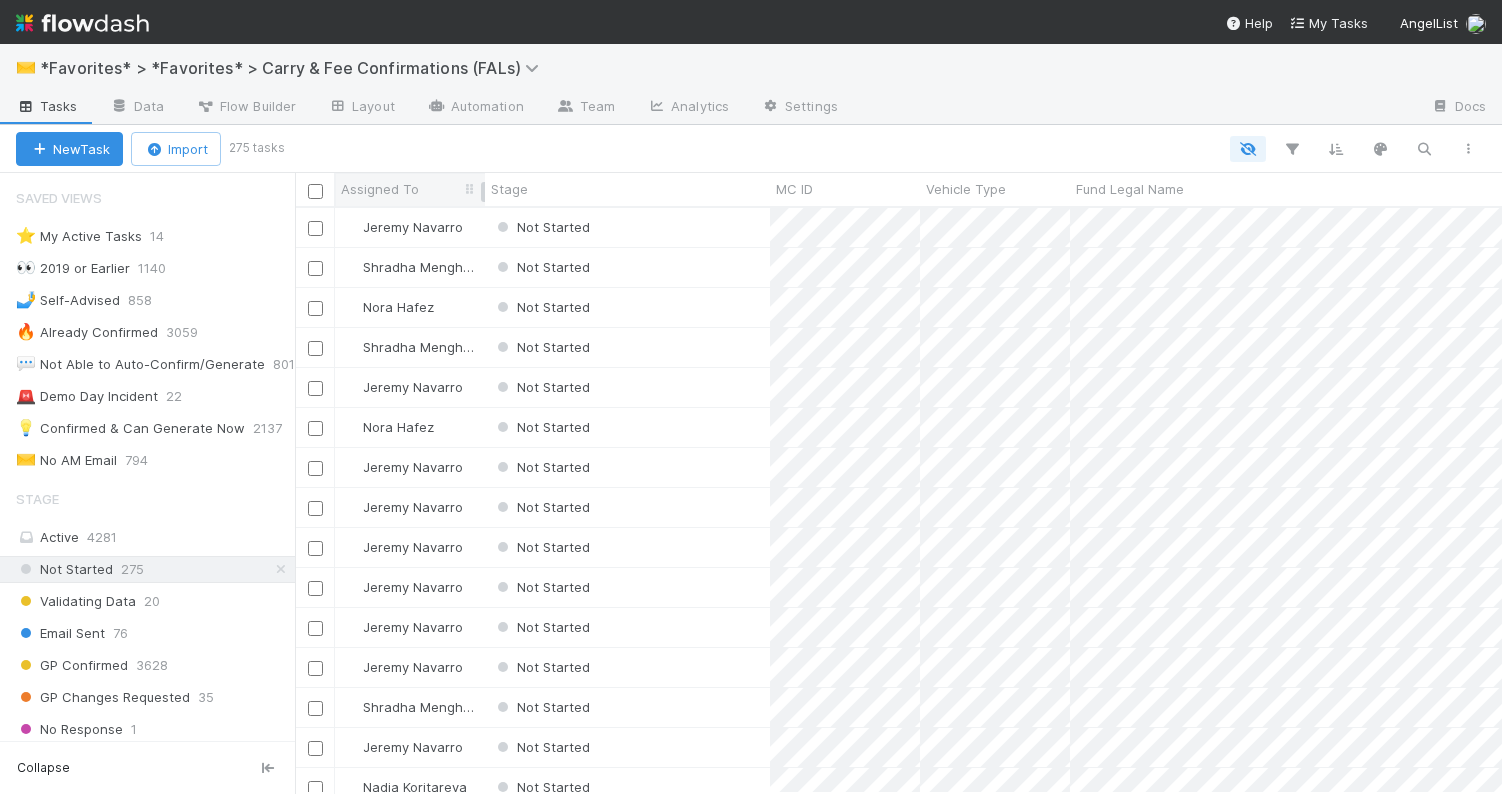 click on "Assigned To" at bounding box center (380, 189) 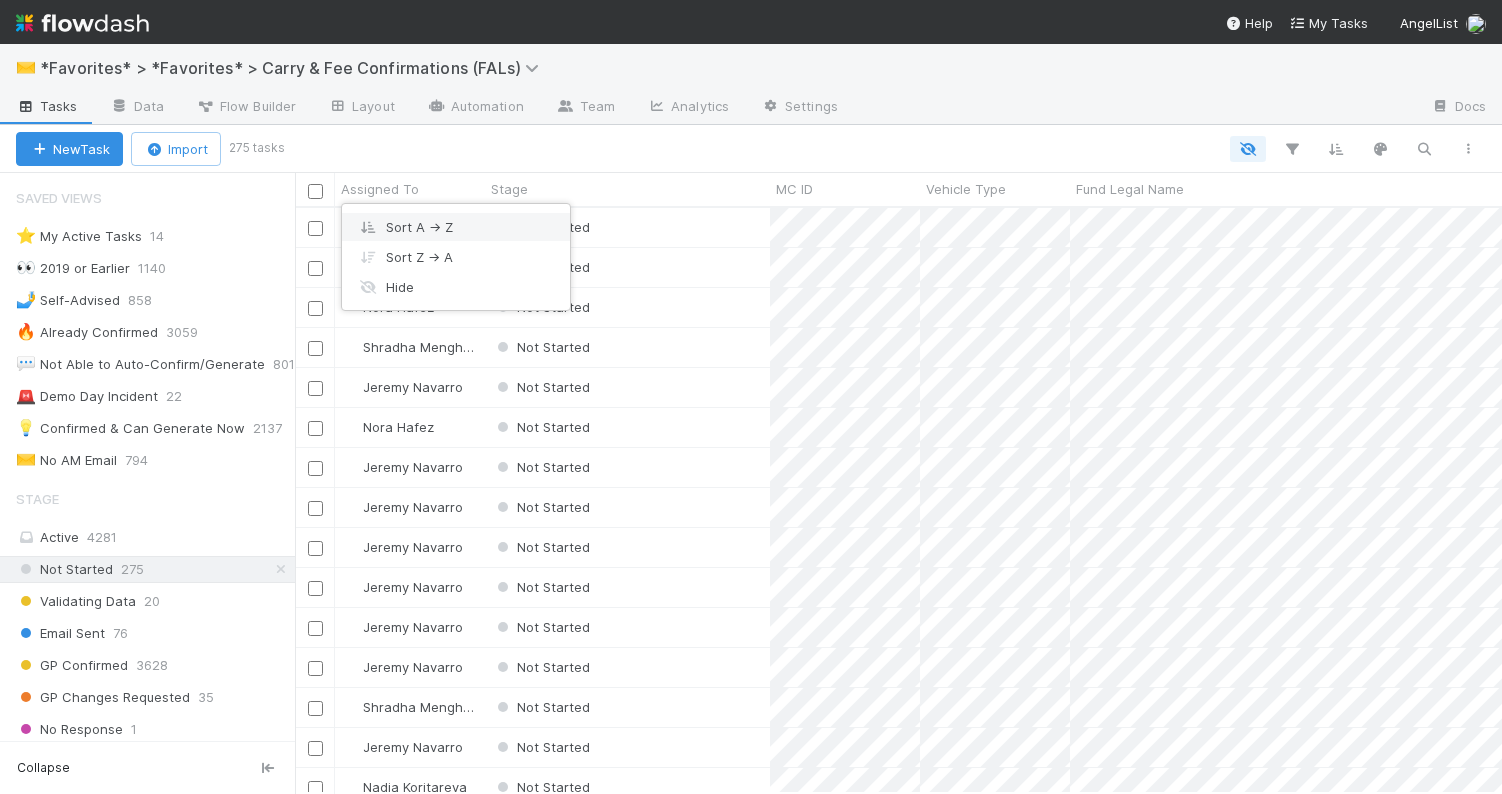 click on "Sort A → Z" at bounding box center (456, 227) 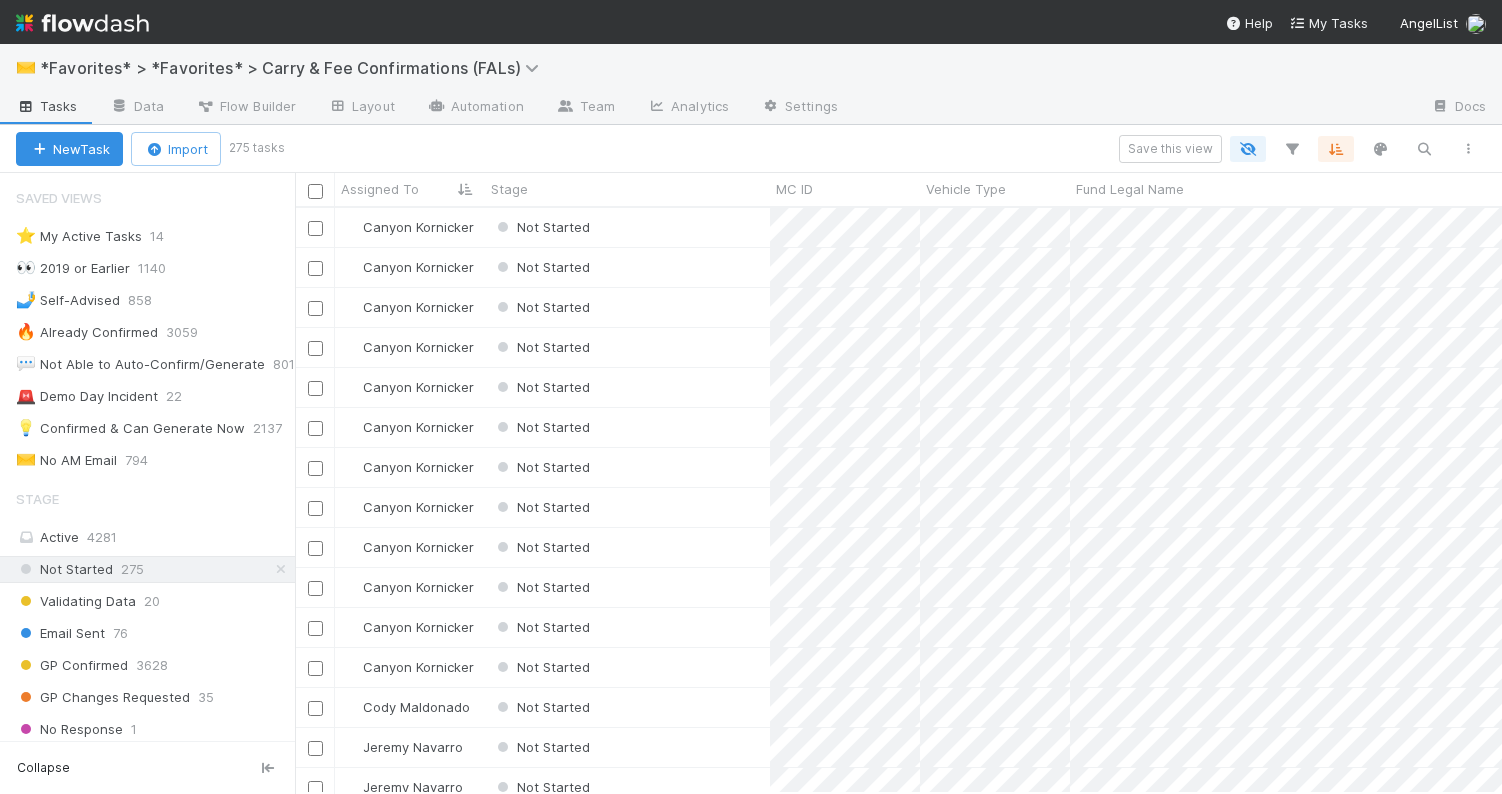 scroll, scrollTop: 0, scrollLeft: 1, axis: horizontal 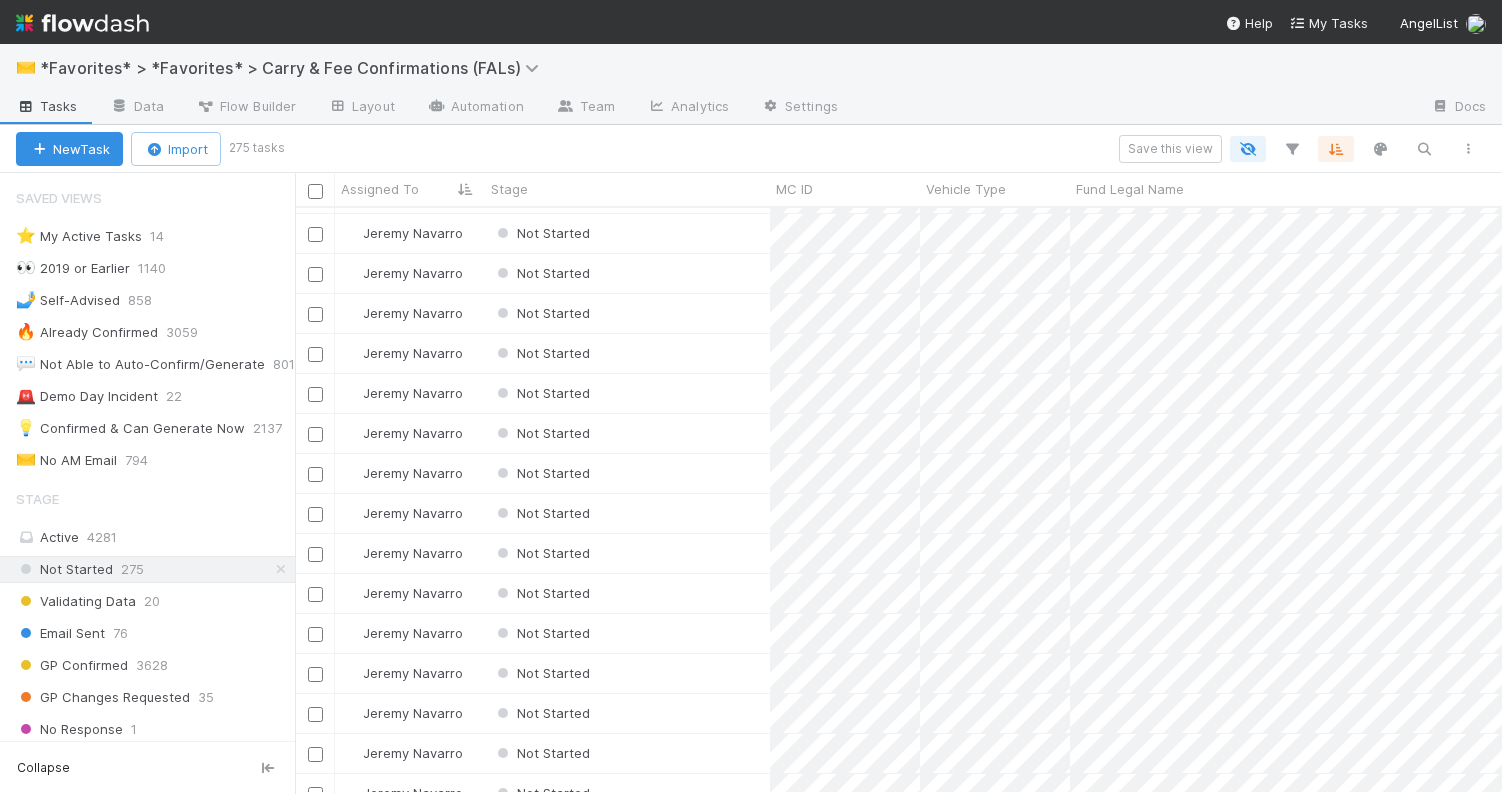 click on "✉️ *Favorites* > *Favorites* > Carry & Fee Confirmations (FALs)" at bounding box center (751, 68) 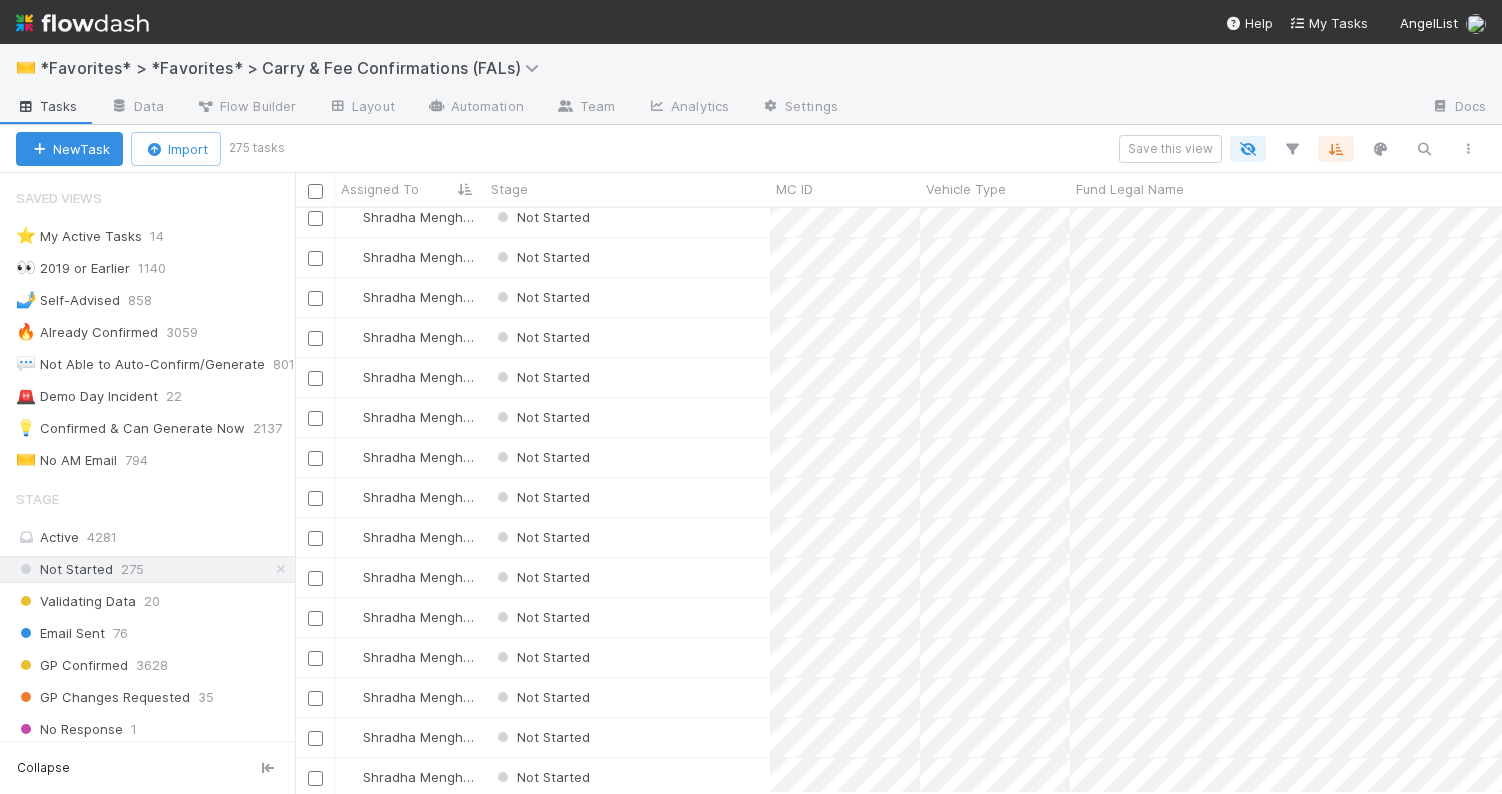 scroll, scrollTop: 10416, scrollLeft: 0, axis: vertical 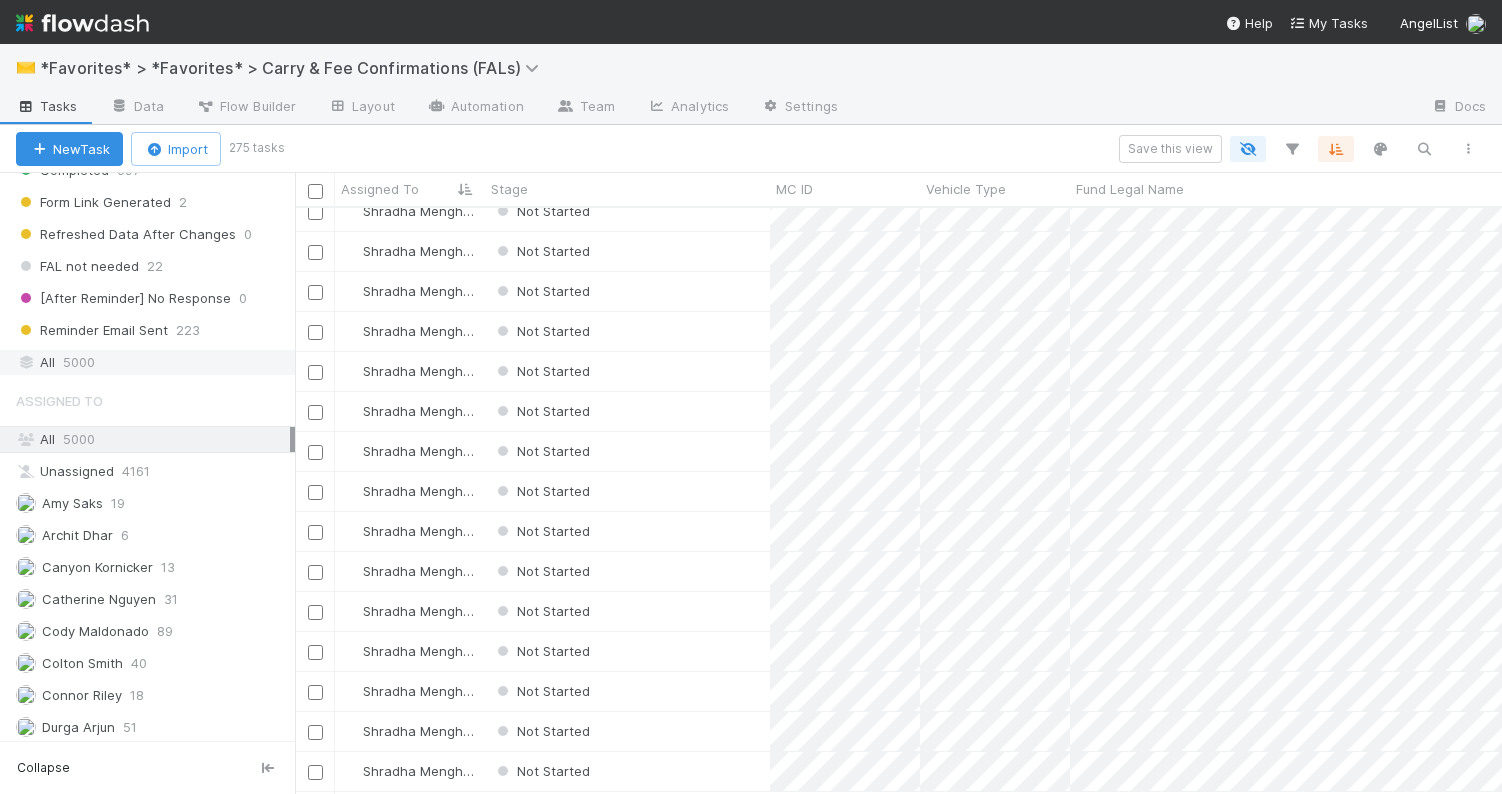 click on "All 5000" at bounding box center [153, 362] 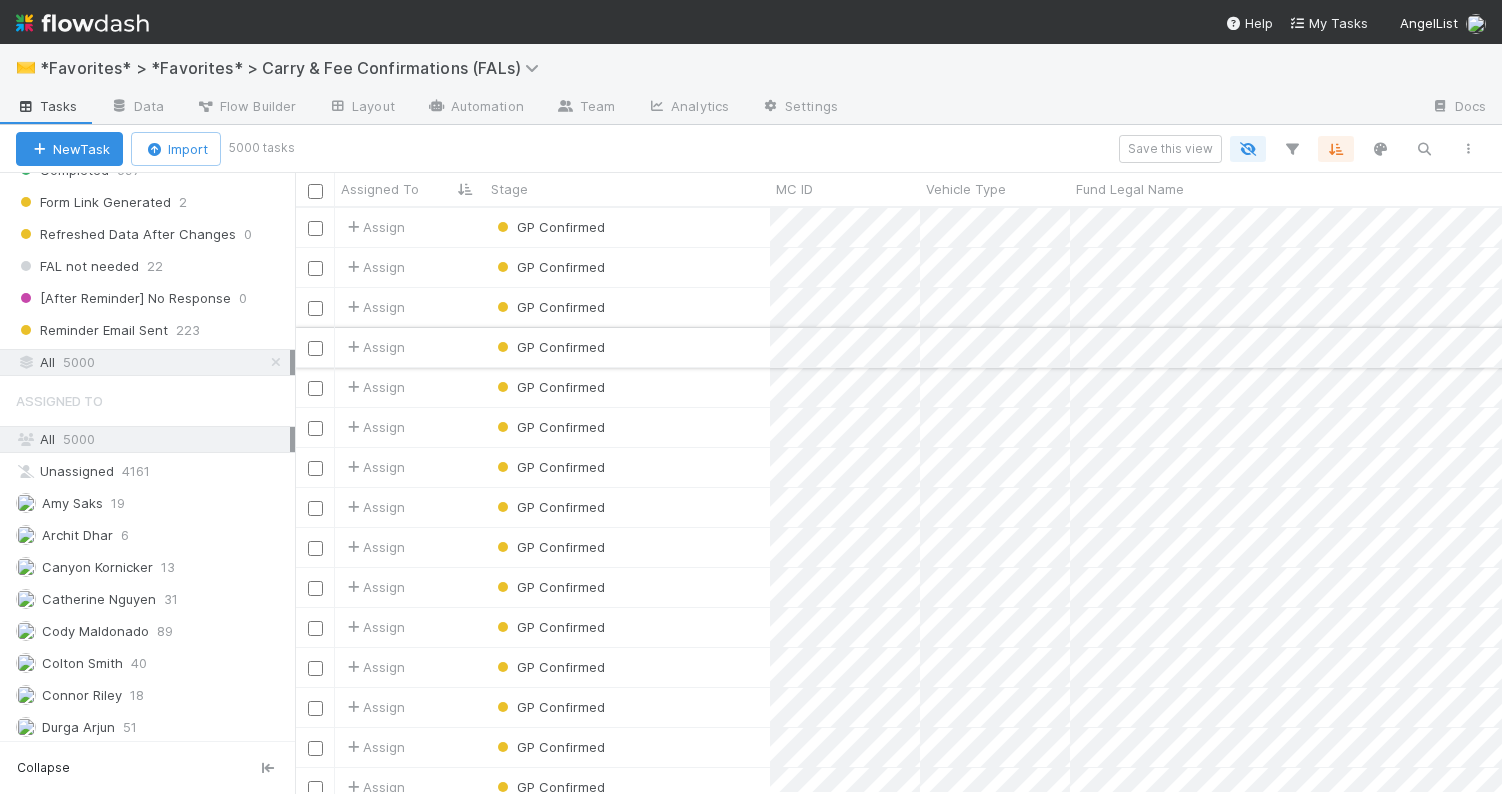 scroll, scrollTop: 0, scrollLeft: 1, axis: horizontal 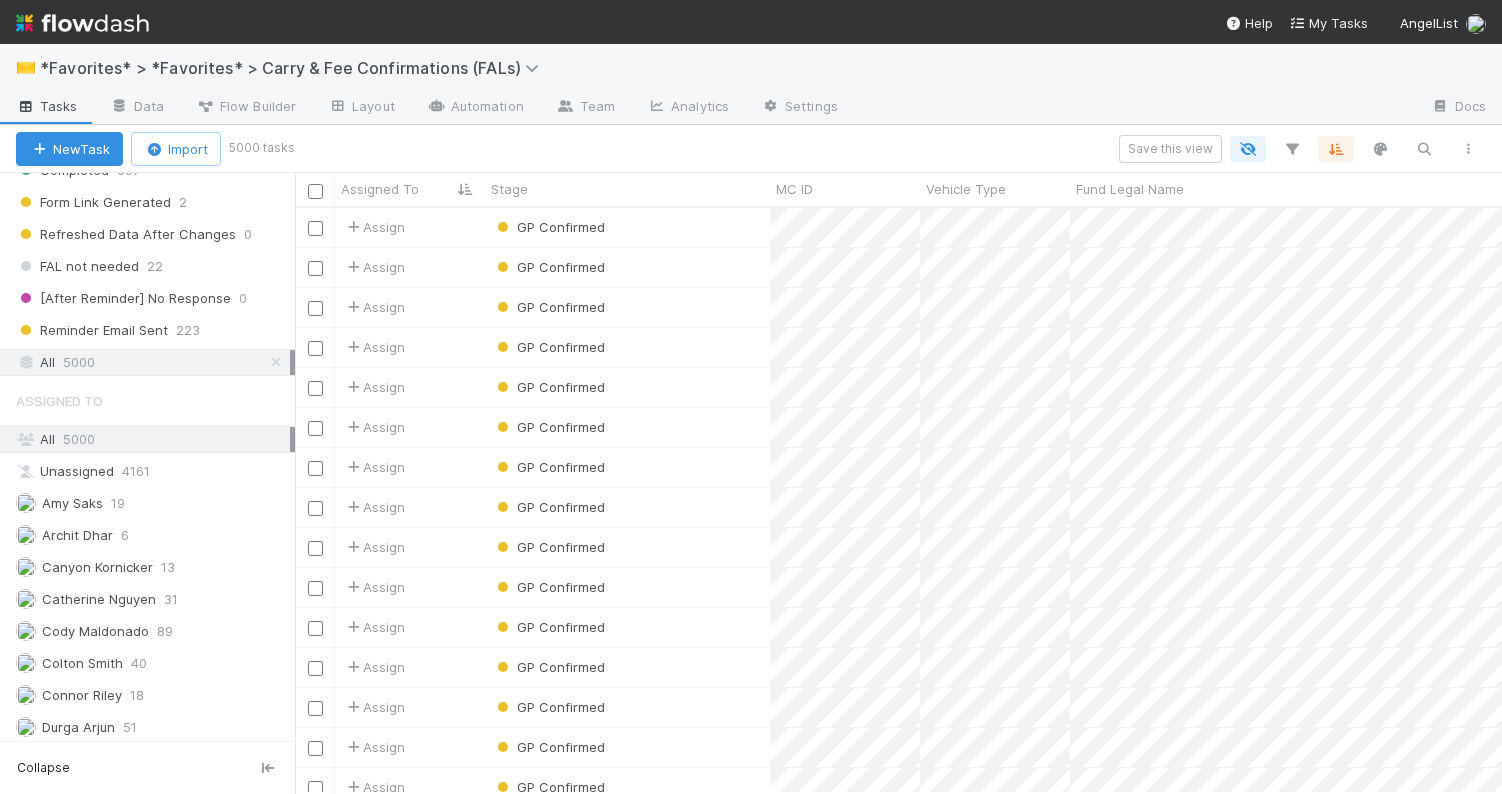 click on "Save this view" at bounding box center (890, 149) 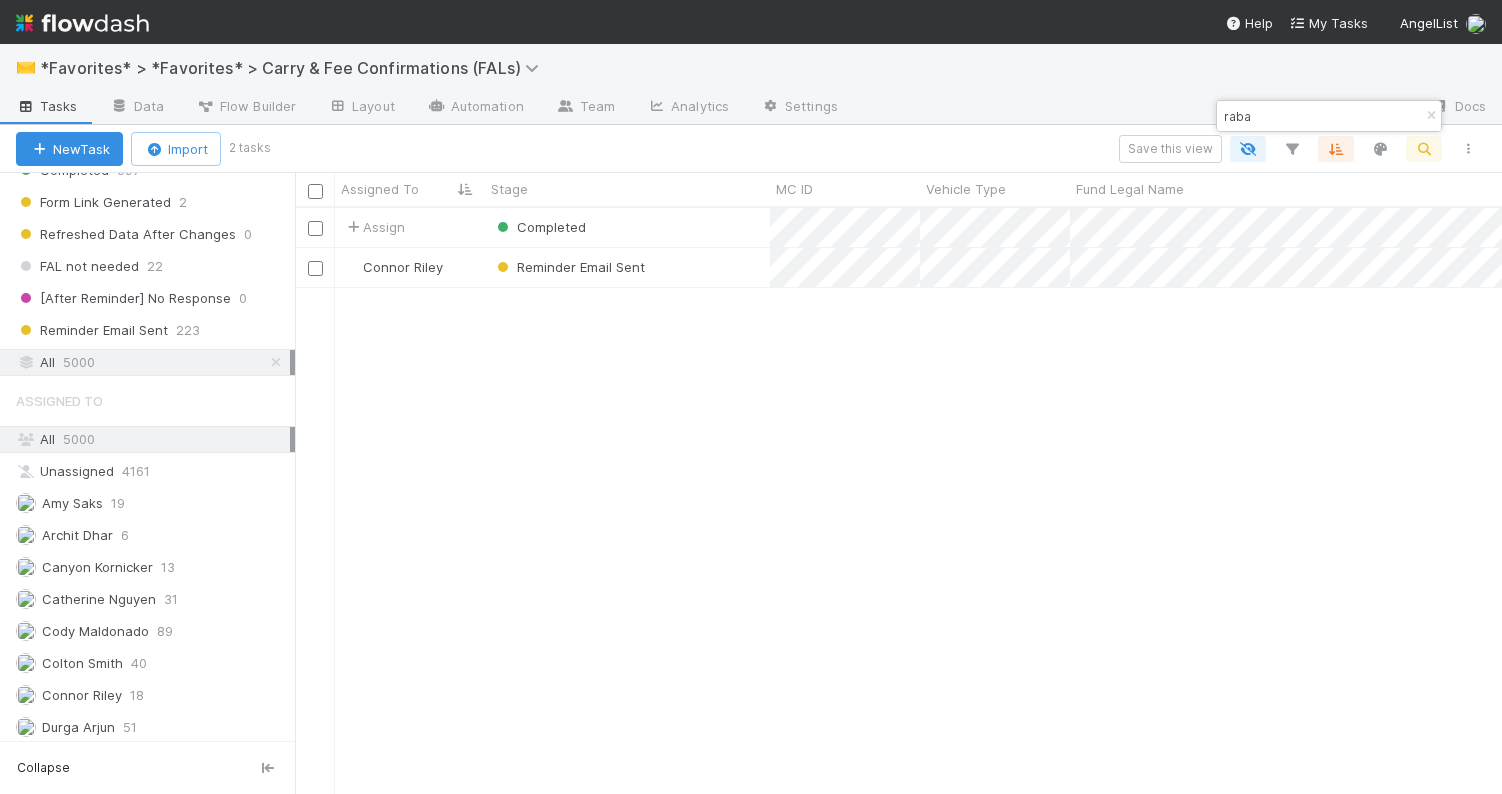 scroll, scrollTop: 0, scrollLeft: 1, axis: horizontal 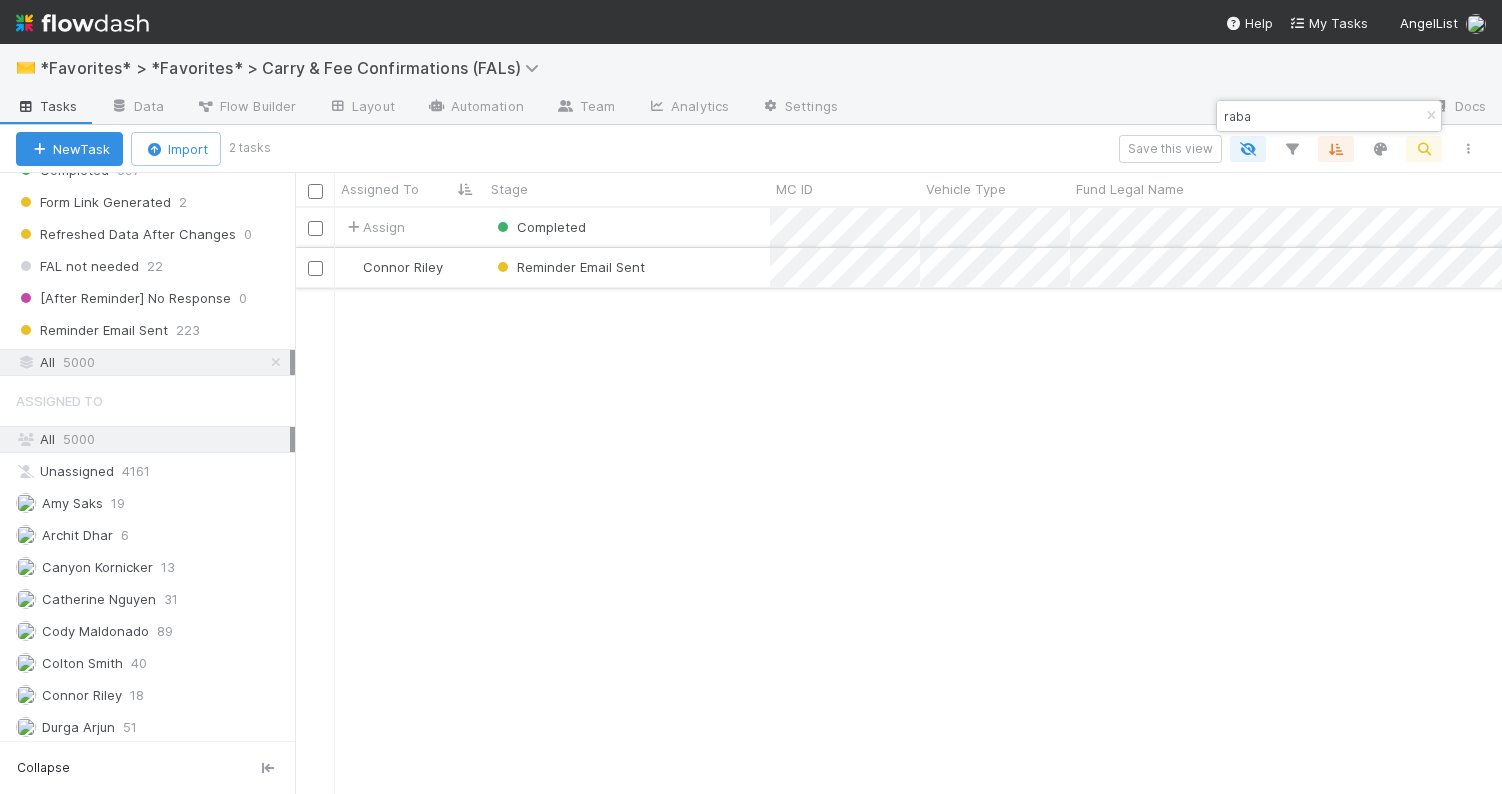 type on "raba" 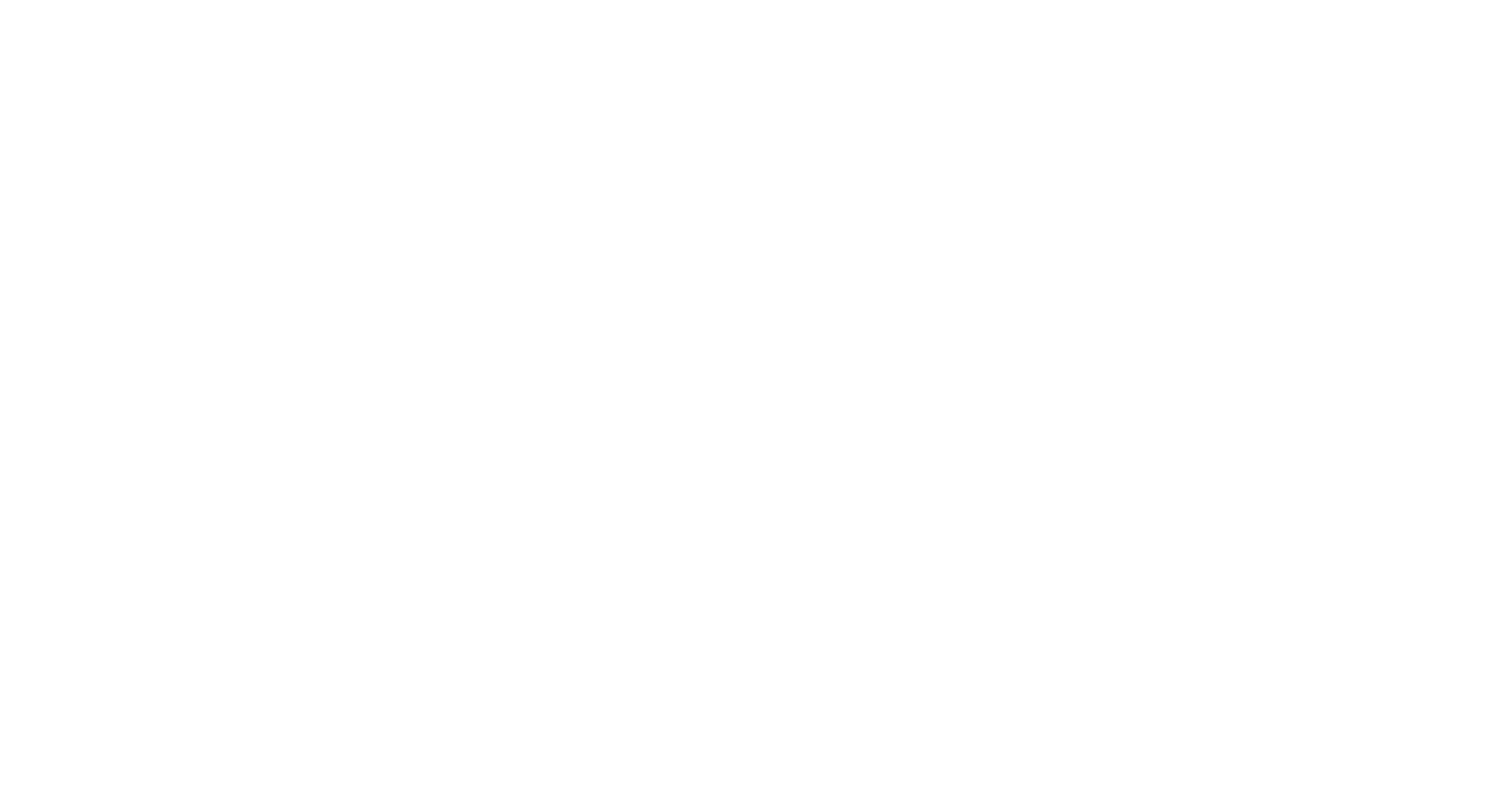scroll, scrollTop: 0, scrollLeft: 0, axis: both 